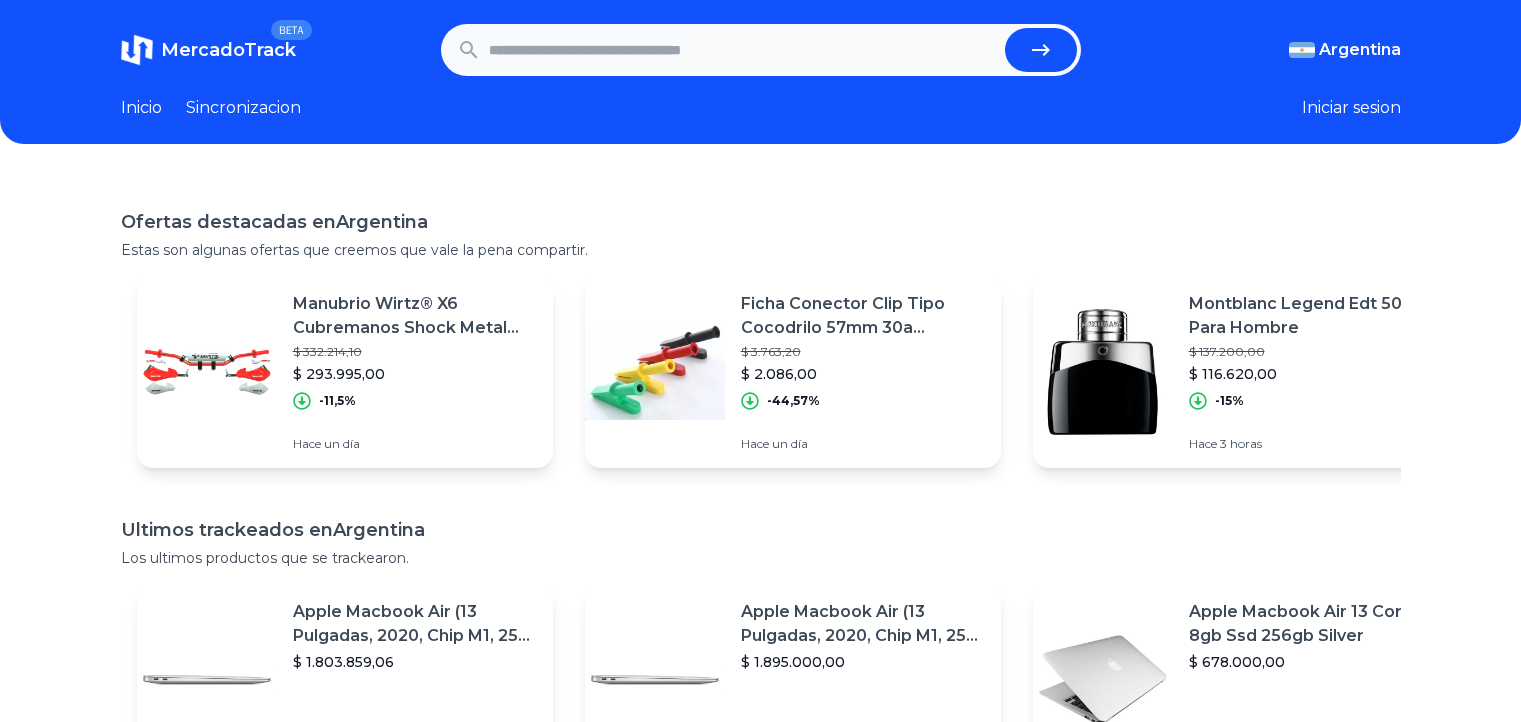 scroll, scrollTop: 0, scrollLeft: 0, axis: both 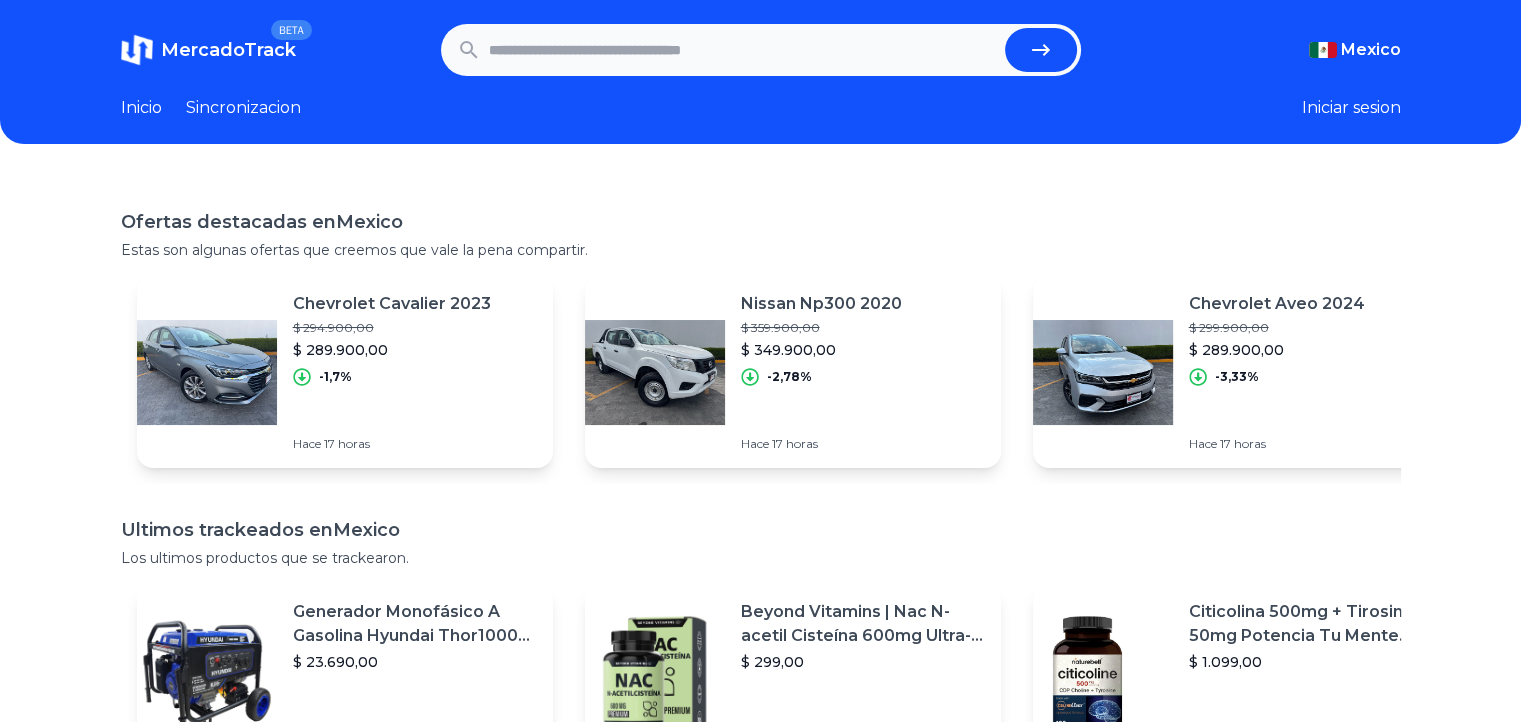 click at bounding box center (743, 50) 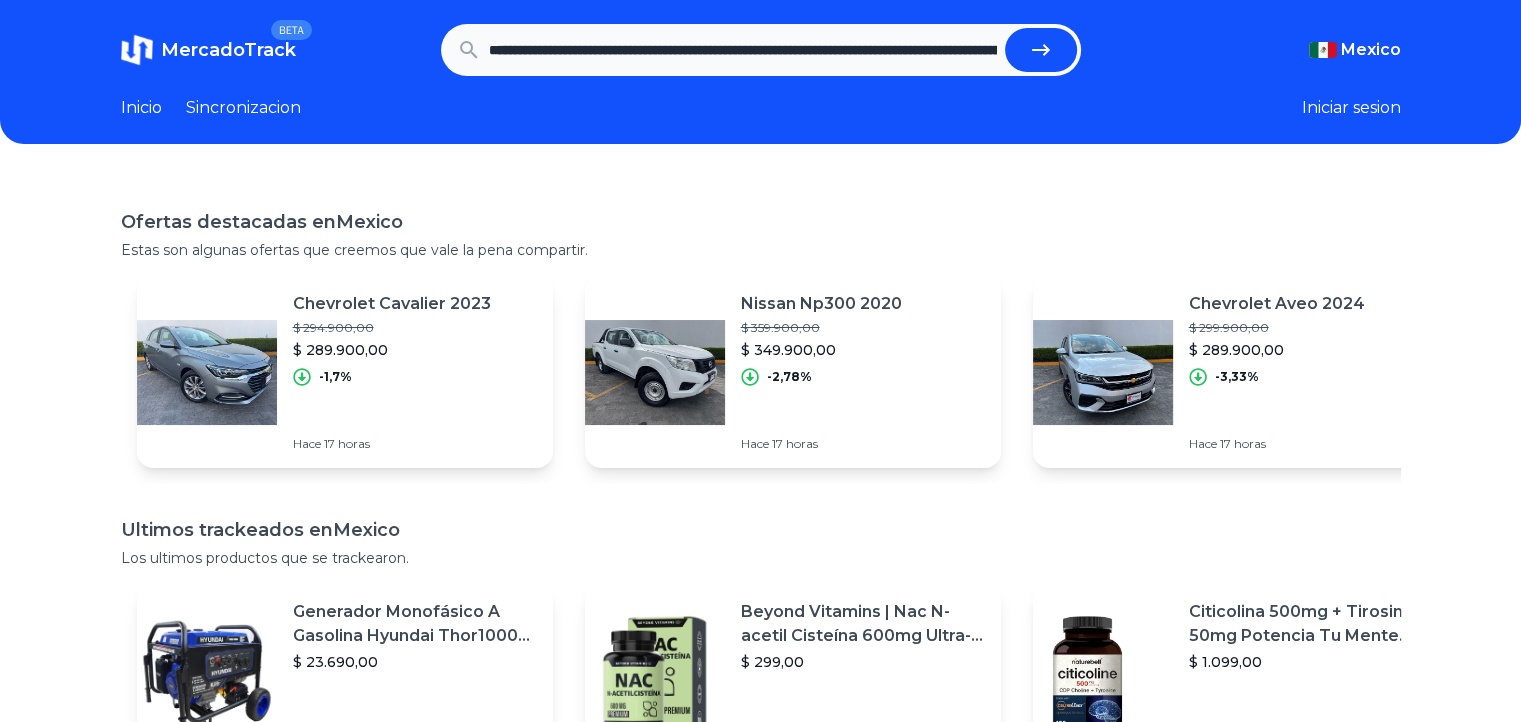 scroll, scrollTop: 0, scrollLeft: 6500, axis: horizontal 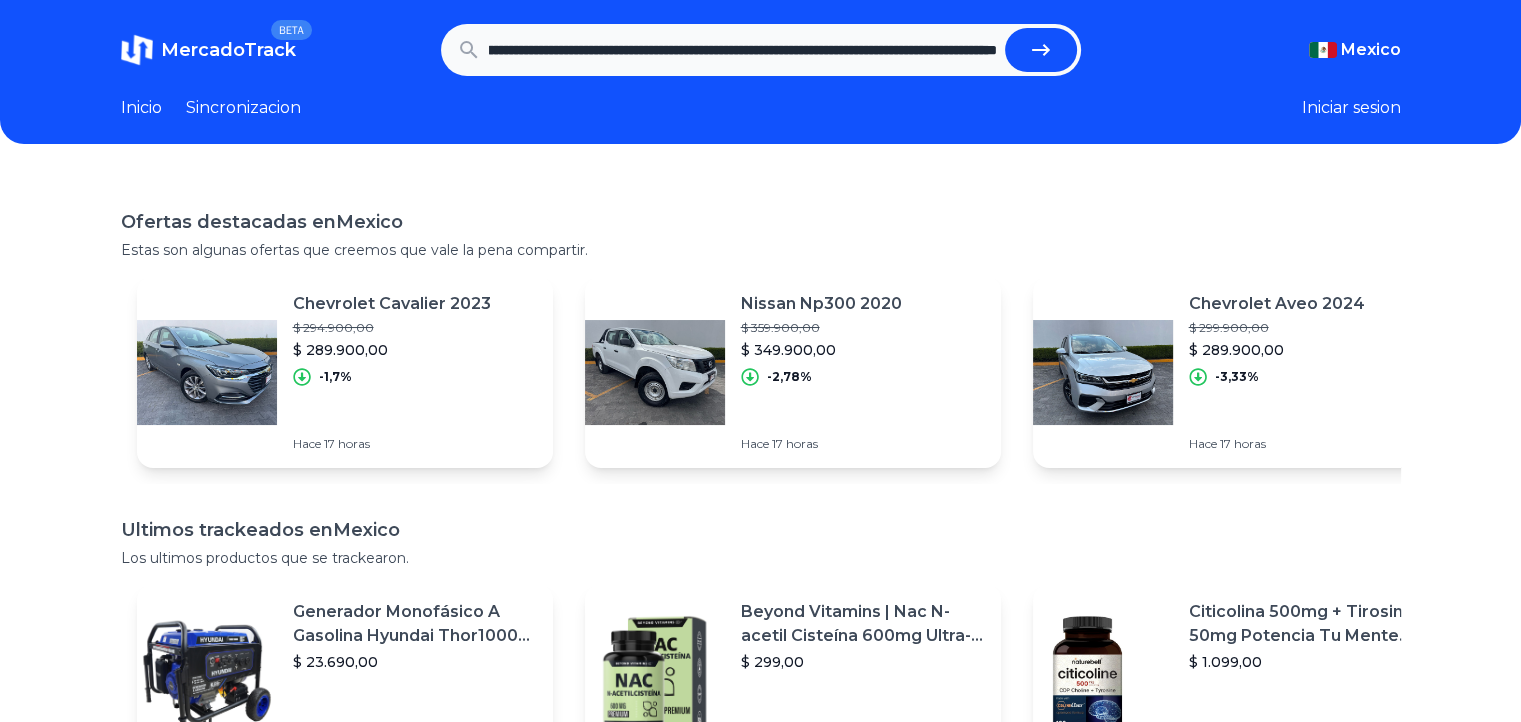 type on "**********" 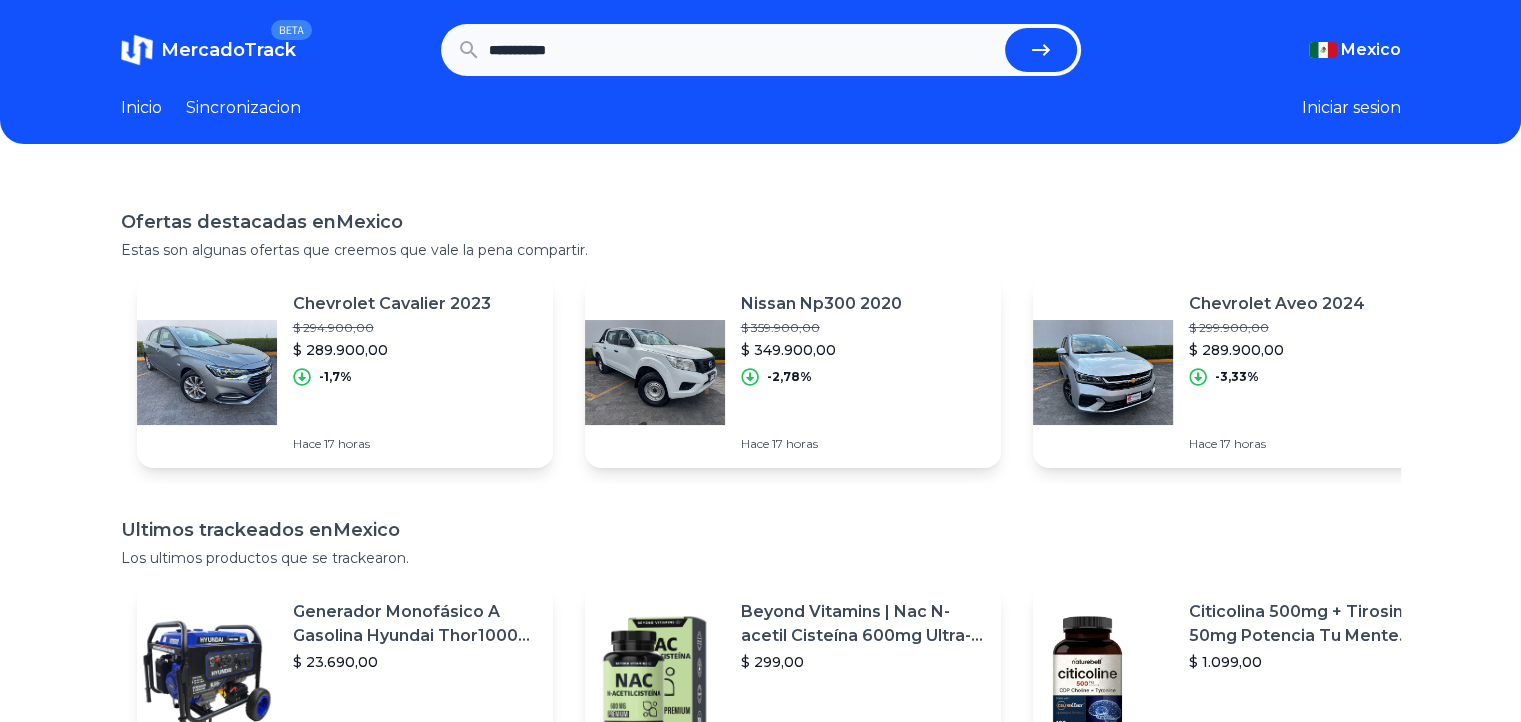 scroll, scrollTop: 0, scrollLeft: 0, axis: both 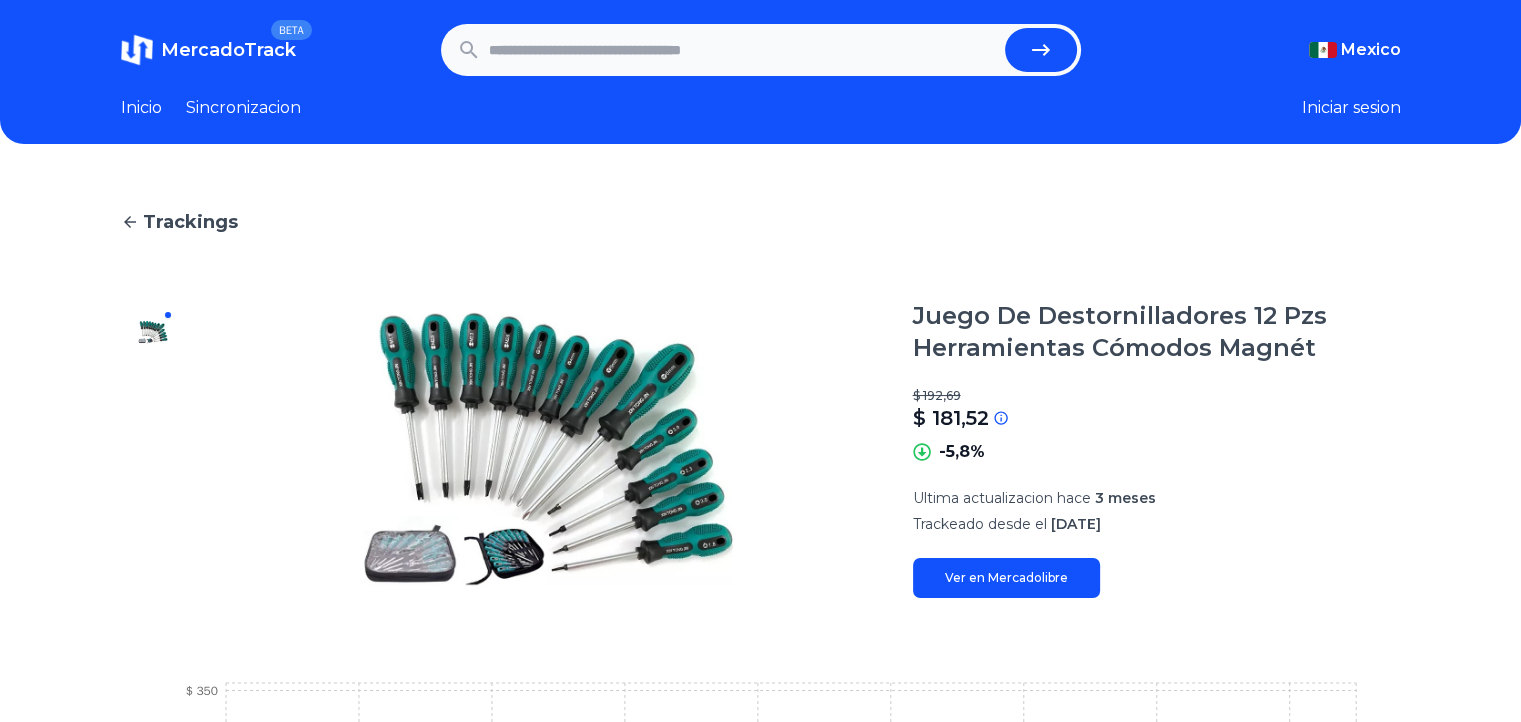 click at bounding box center (743, 50) 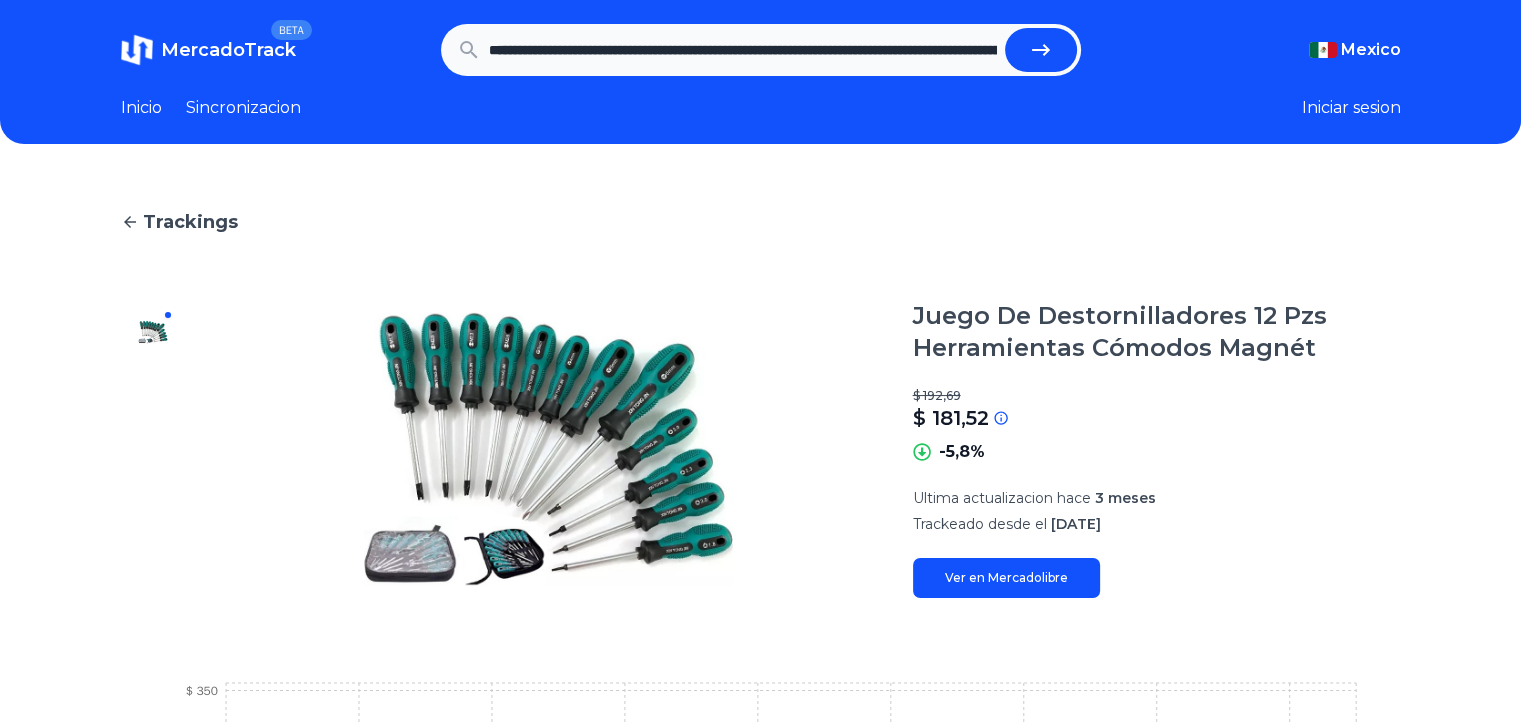 scroll, scrollTop: 0, scrollLeft: 1923, axis: horizontal 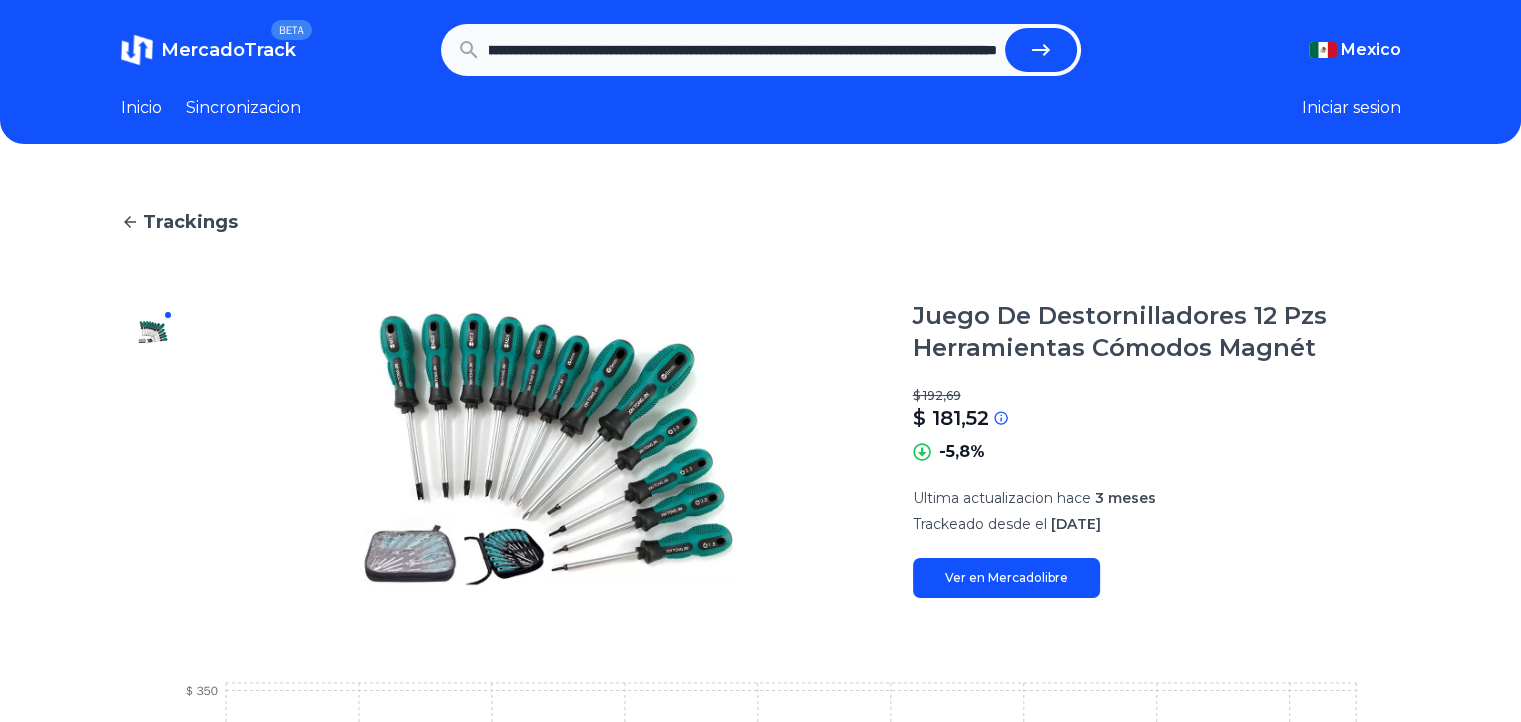 type on "**********" 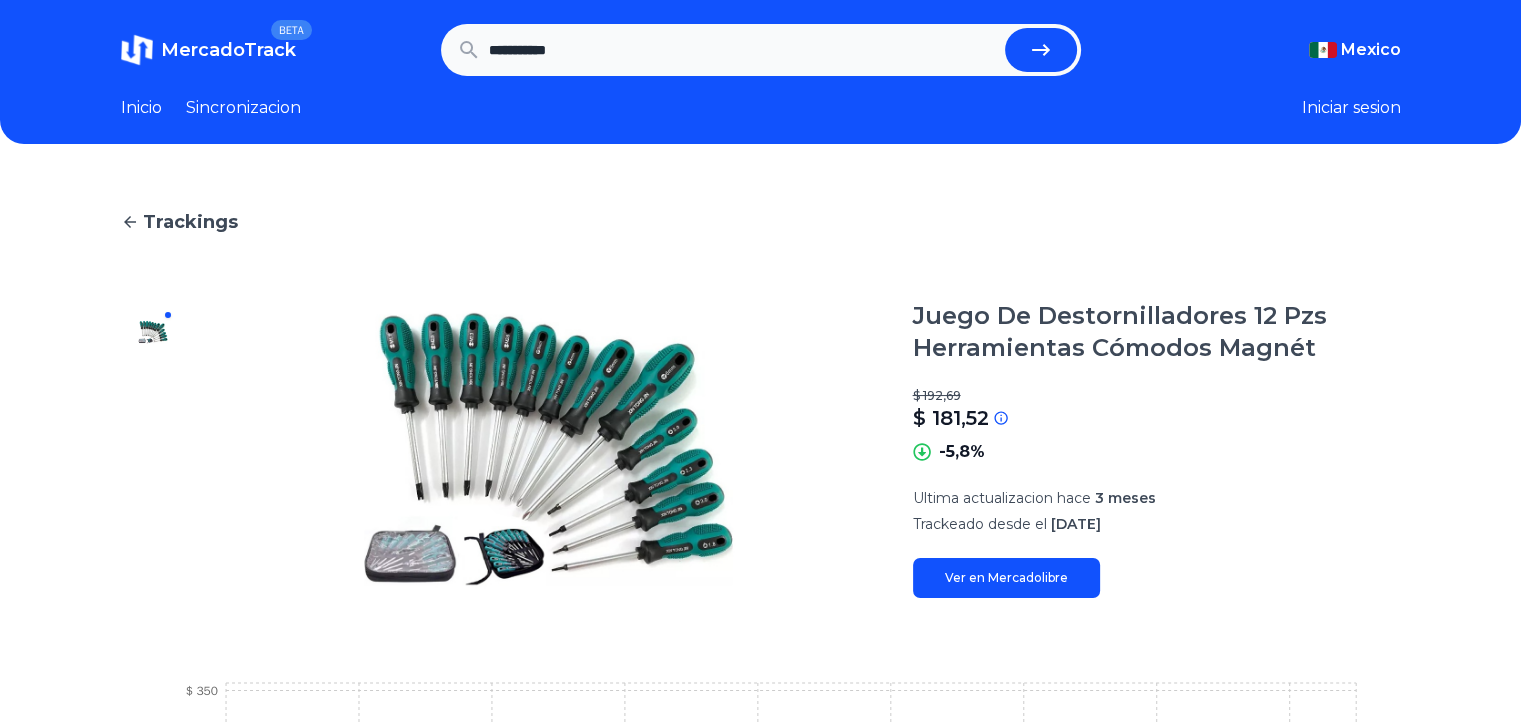 scroll, scrollTop: 0, scrollLeft: 0, axis: both 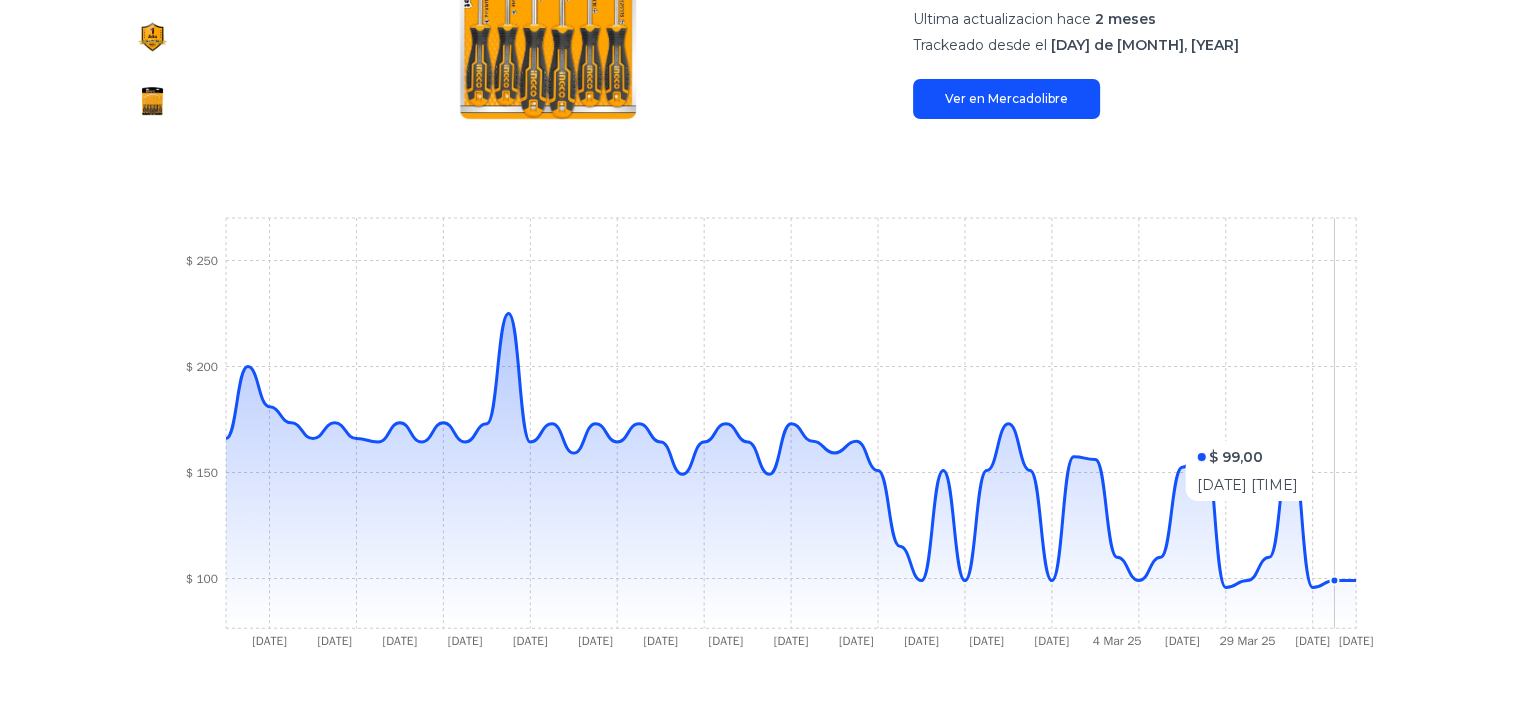 click on "20 Jul 24 17 Sep 24 27 Sep 24 21 Oct 24 31 Oct 24 14 Nov 24 7 Dec 24 29 Dec 24 8 Jan 25 14 Jan 25 2 Feb 25 11 Feb 25 17 Feb 25 4 Mar 25 13 Mar 25 29 Mar 25 23 Apr 25 8 Jul 25 $ 100 $ 150 $ 200 $ 250" at bounding box center [761, 438] 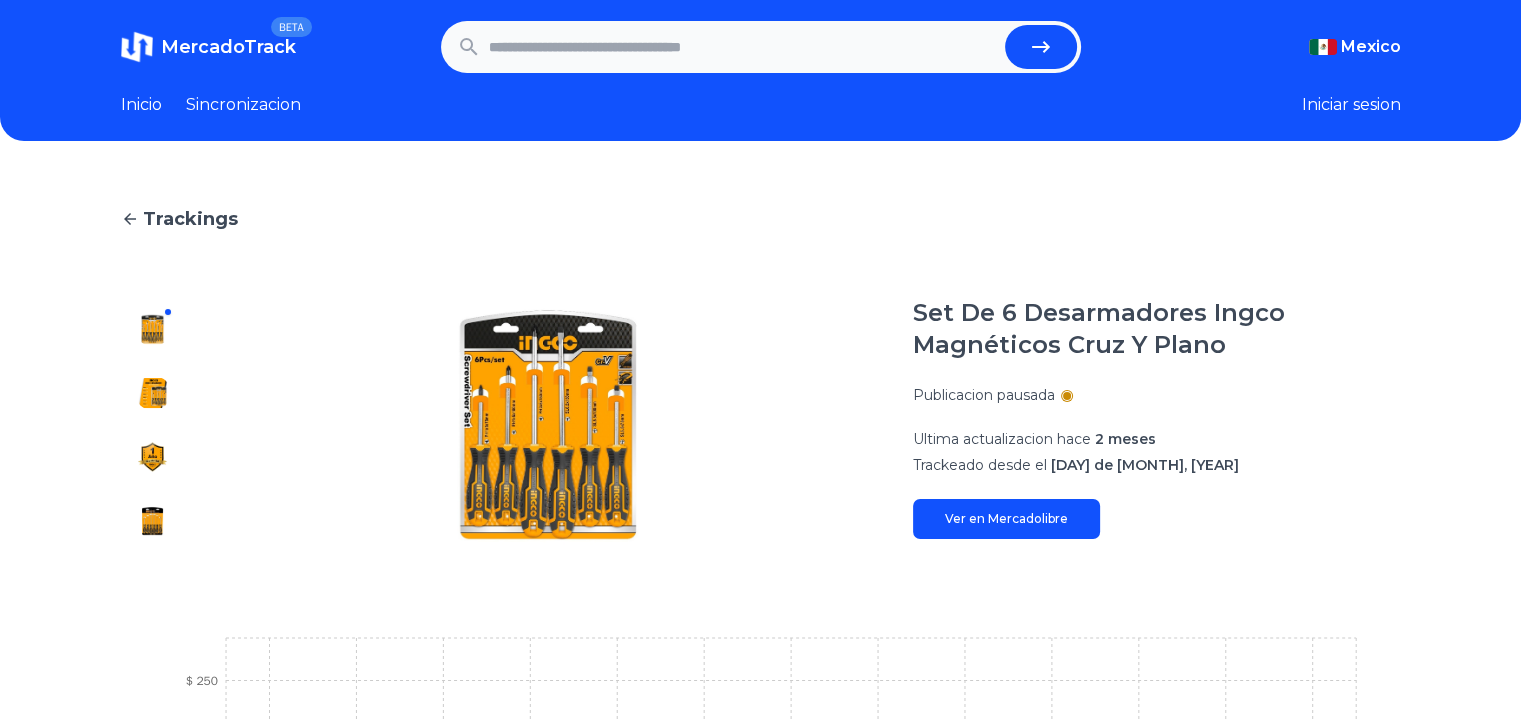 scroll, scrollTop: 3, scrollLeft: 0, axis: vertical 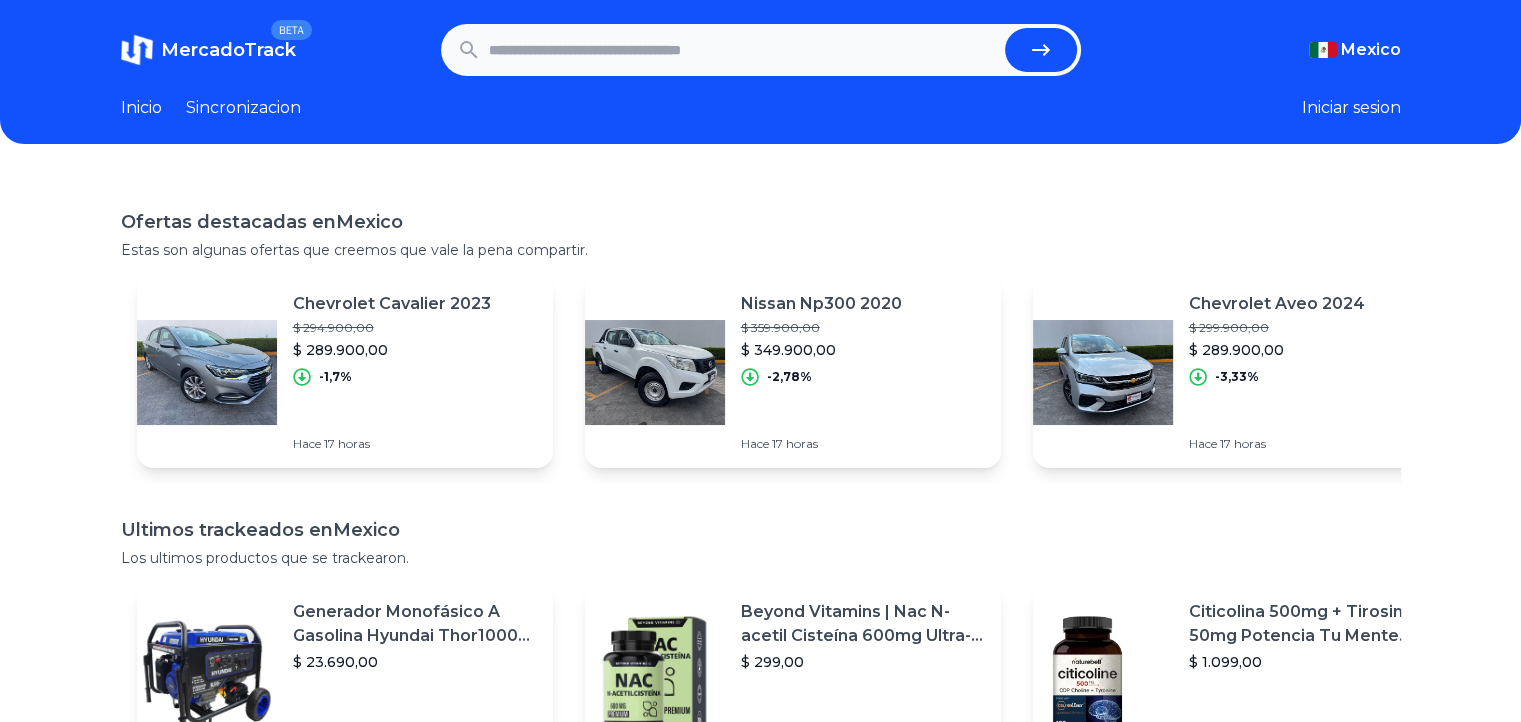 click at bounding box center (743, 50) 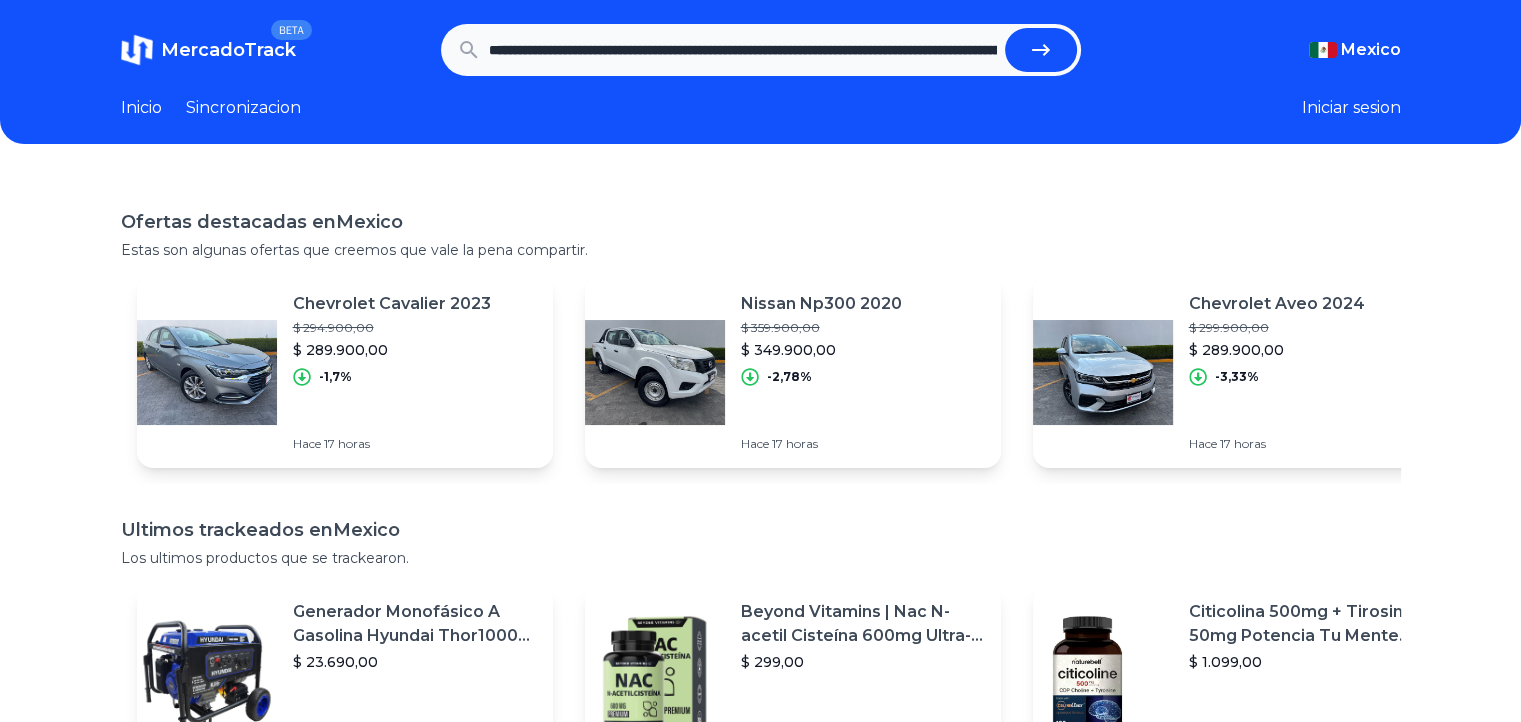 scroll, scrollTop: 0, scrollLeft: 2492, axis: horizontal 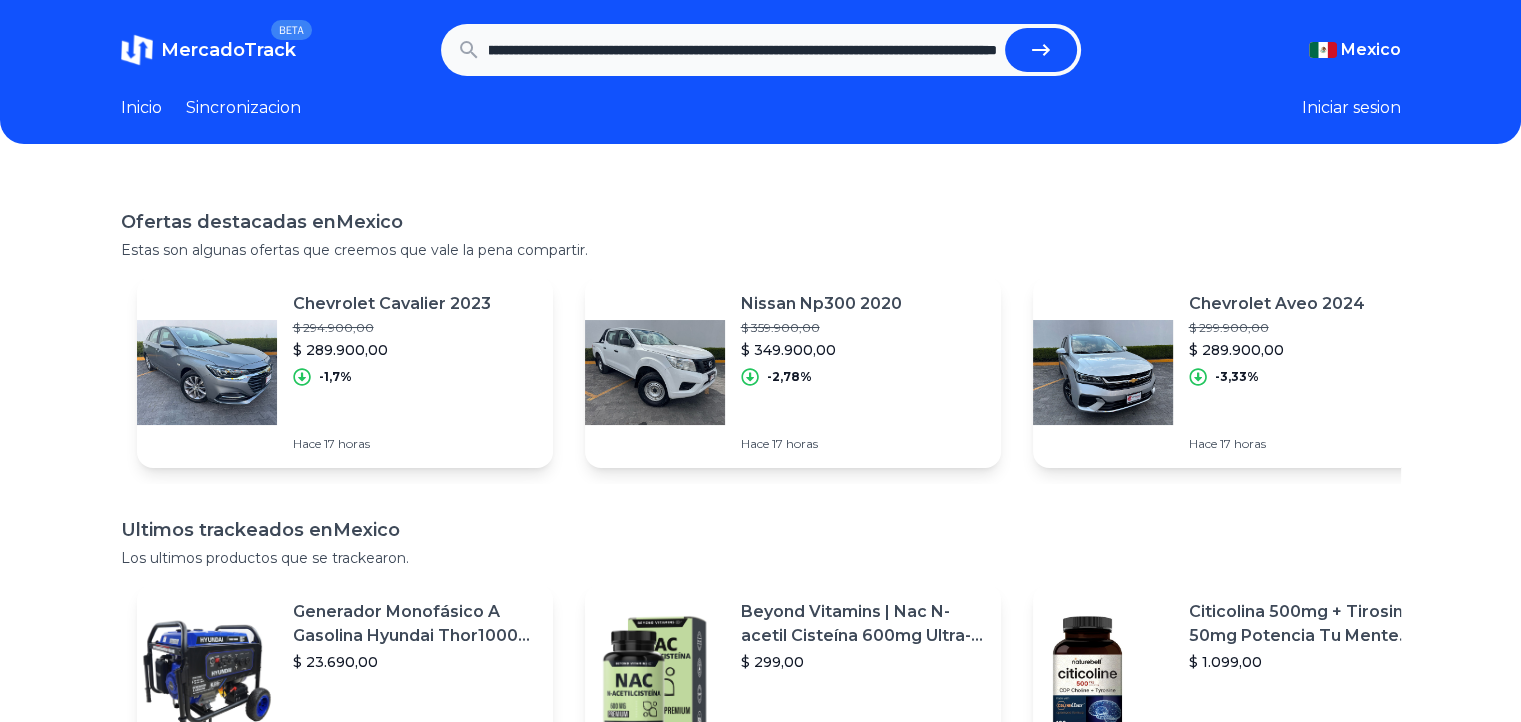 type on "**********" 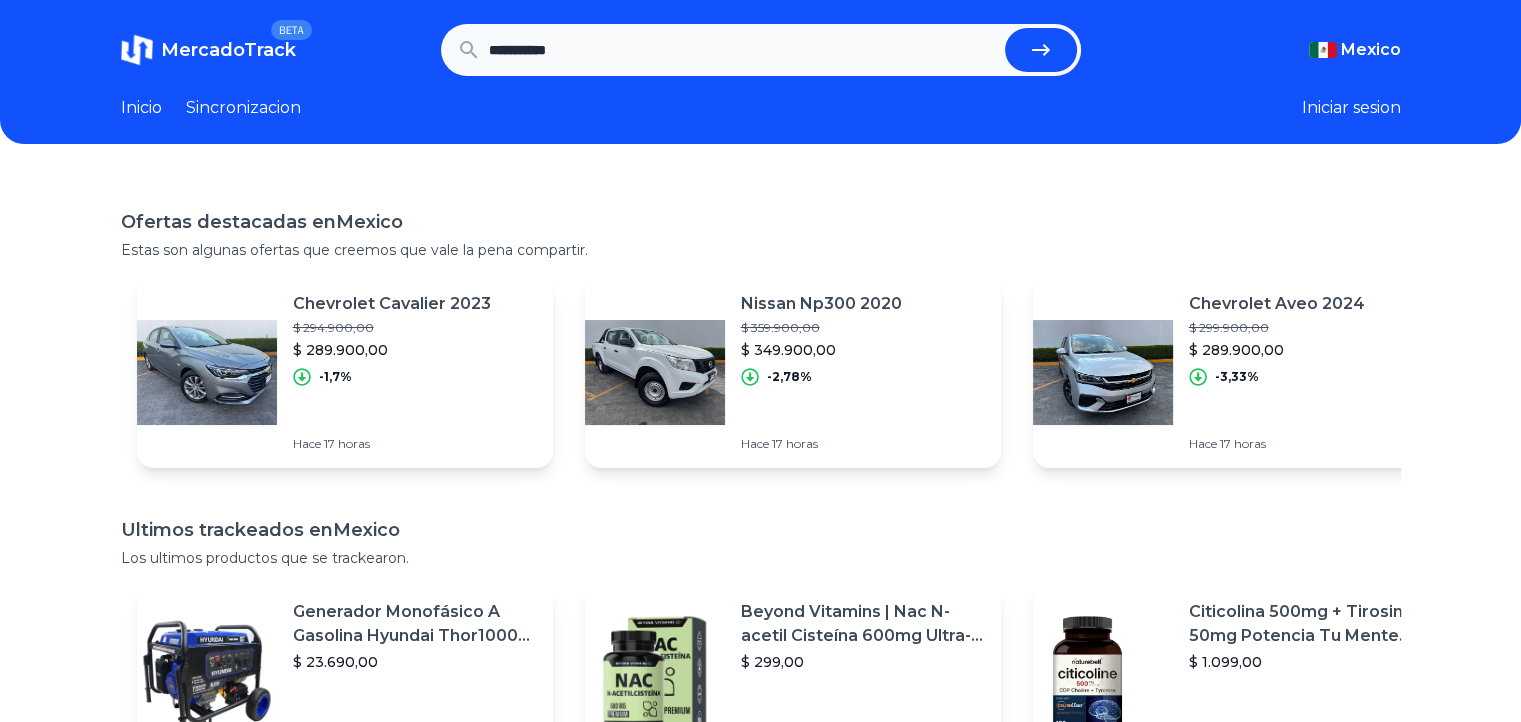 scroll, scrollTop: 0, scrollLeft: 0, axis: both 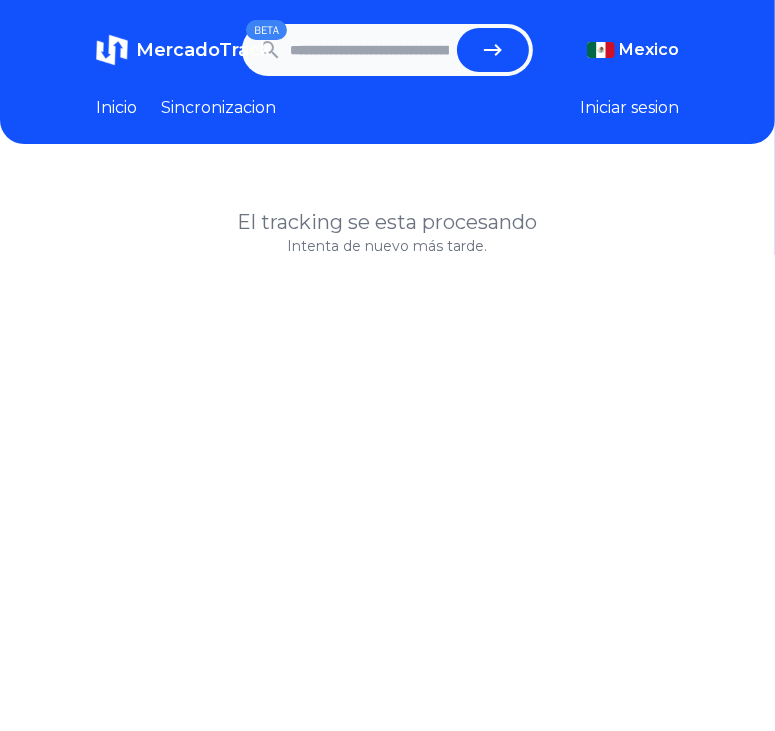 click at bounding box center (370, 50) 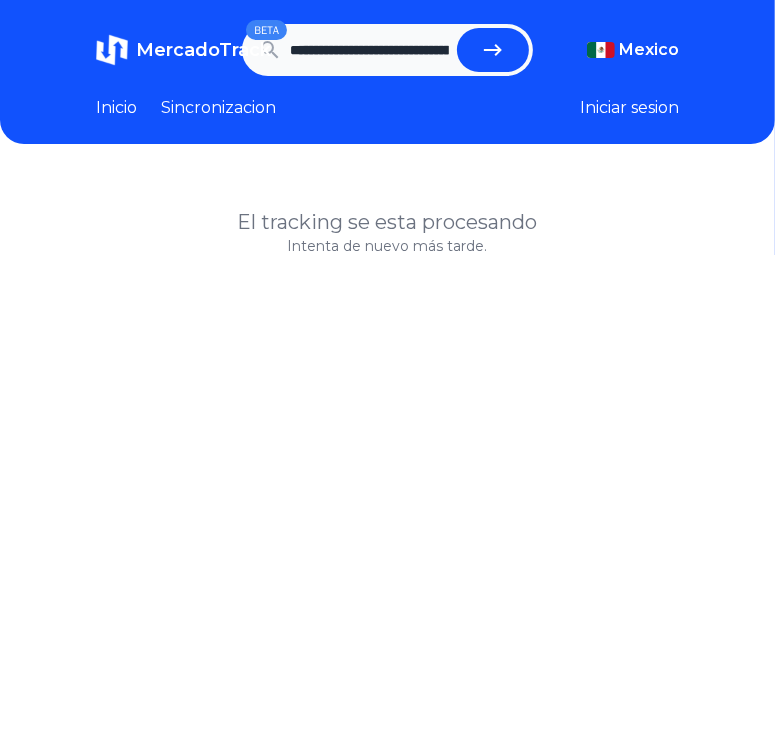 scroll, scrollTop: 0, scrollLeft: 2833, axis: horizontal 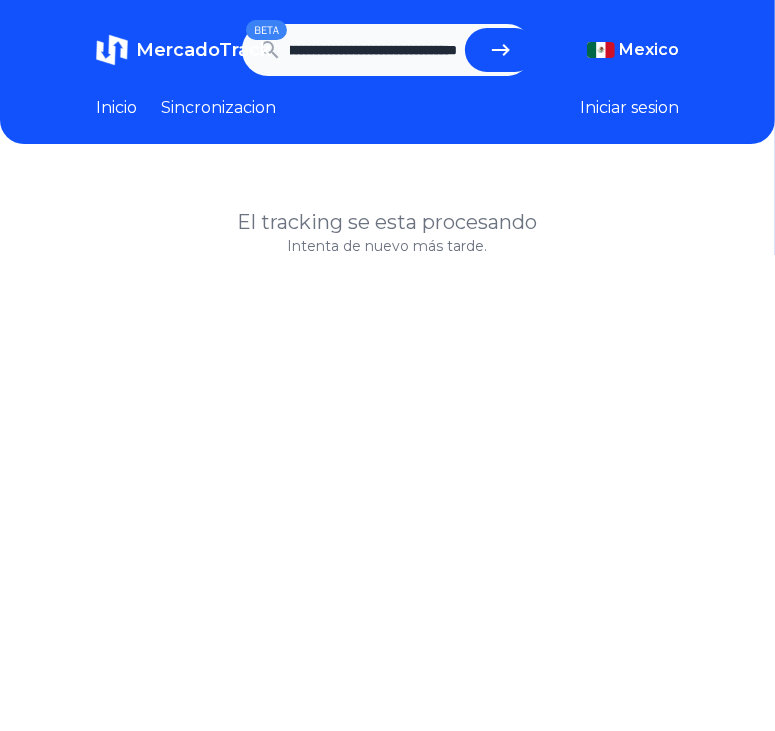 type on "**********" 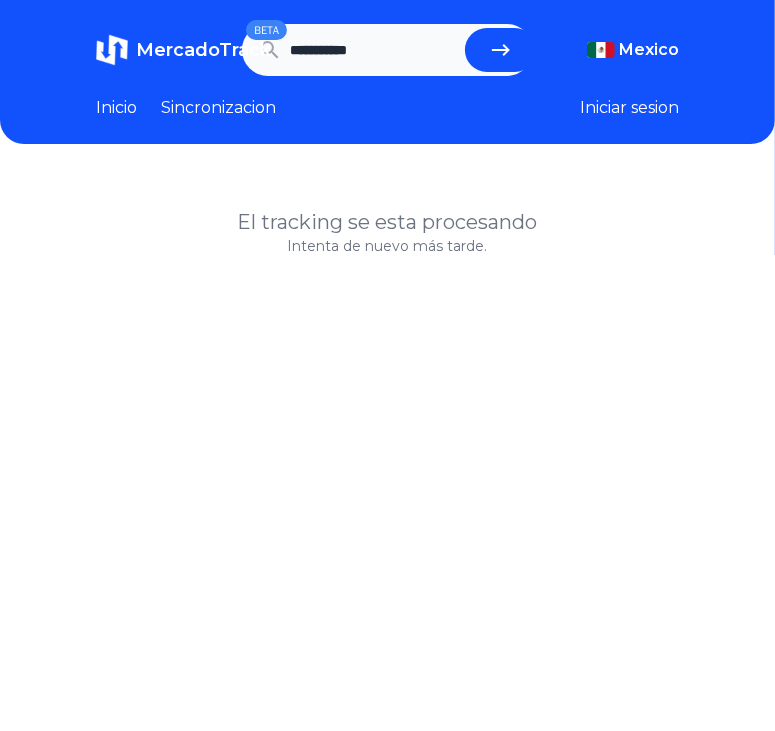 scroll, scrollTop: 0, scrollLeft: 0, axis: both 